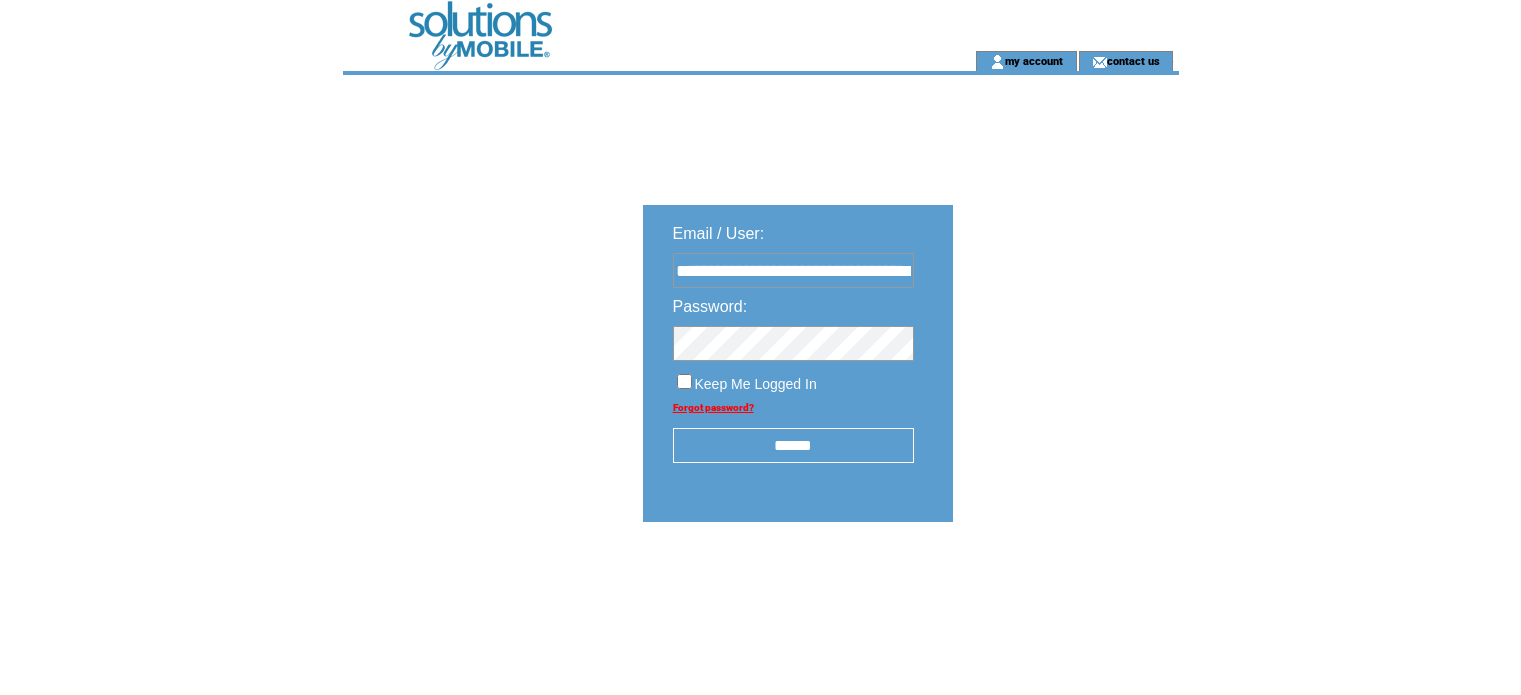 scroll, scrollTop: 0, scrollLeft: 0, axis: both 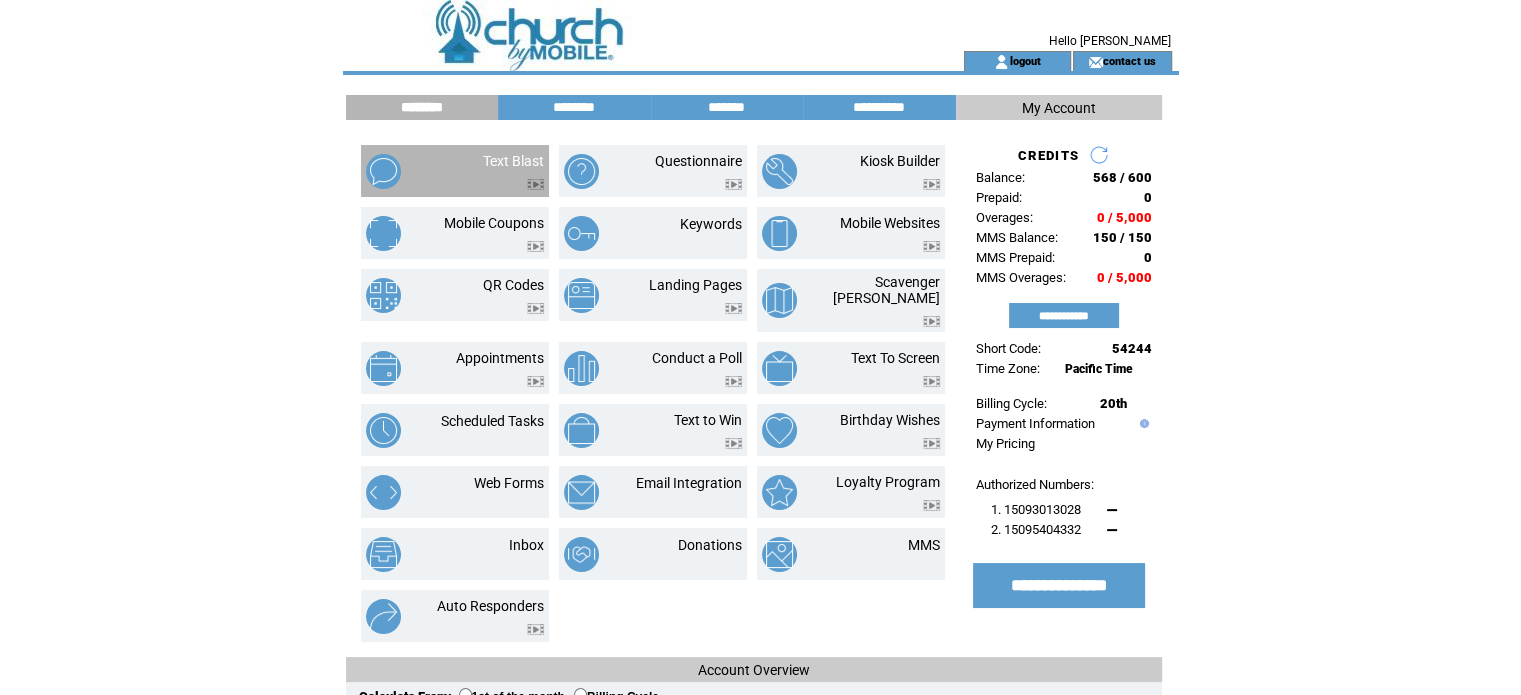 click at bounding box center (513, 179) 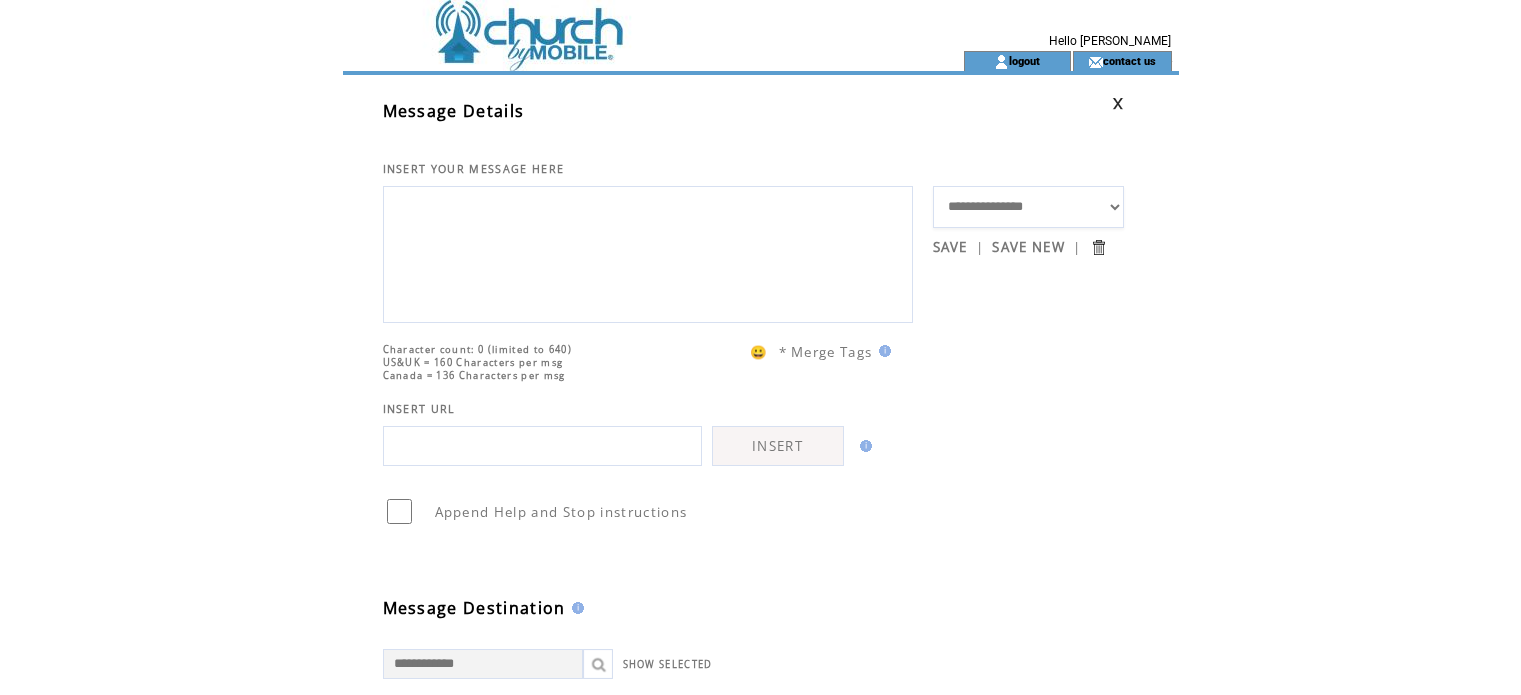 scroll, scrollTop: 0, scrollLeft: 0, axis: both 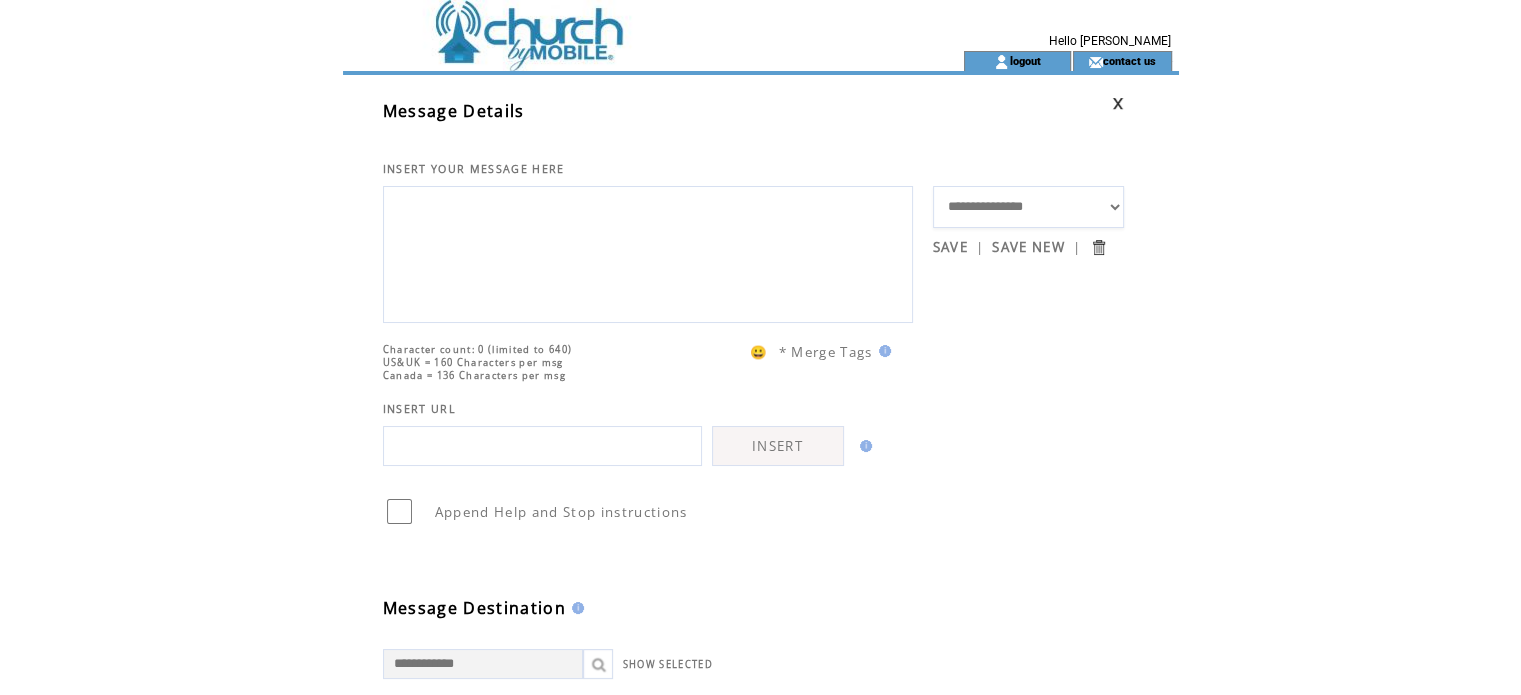 click at bounding box center (617, 25) 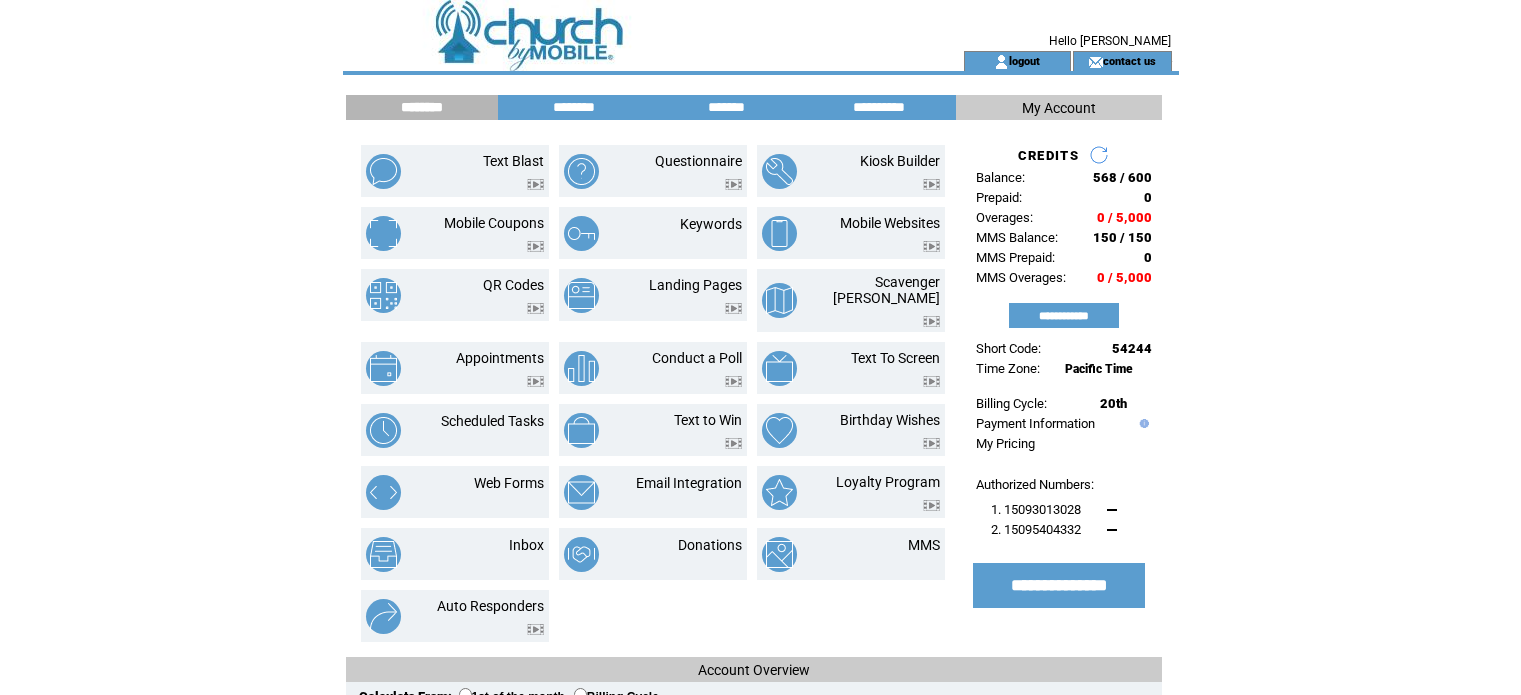 scroll, scrollTop: 0, scrollLeft: 0, axis: both 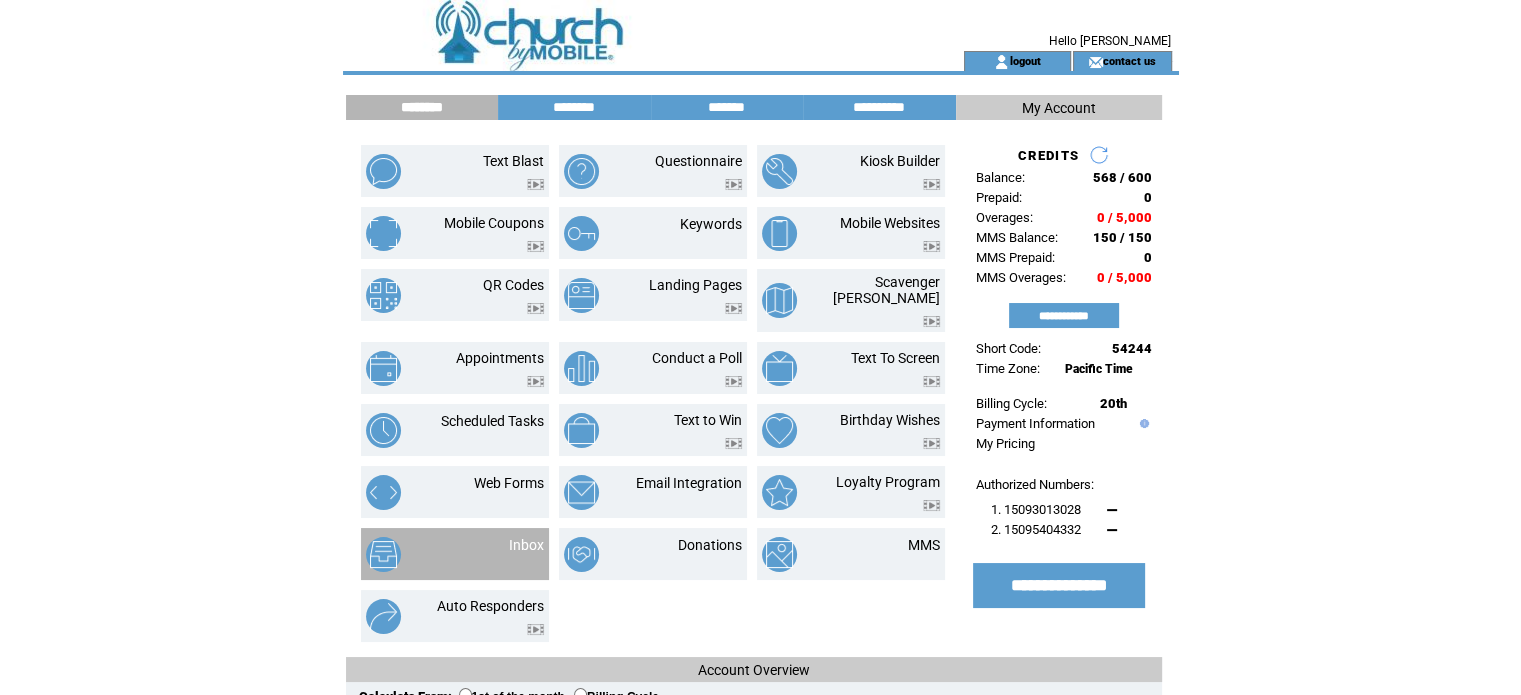 click on "Inbox" at bounding box center [501, 554] 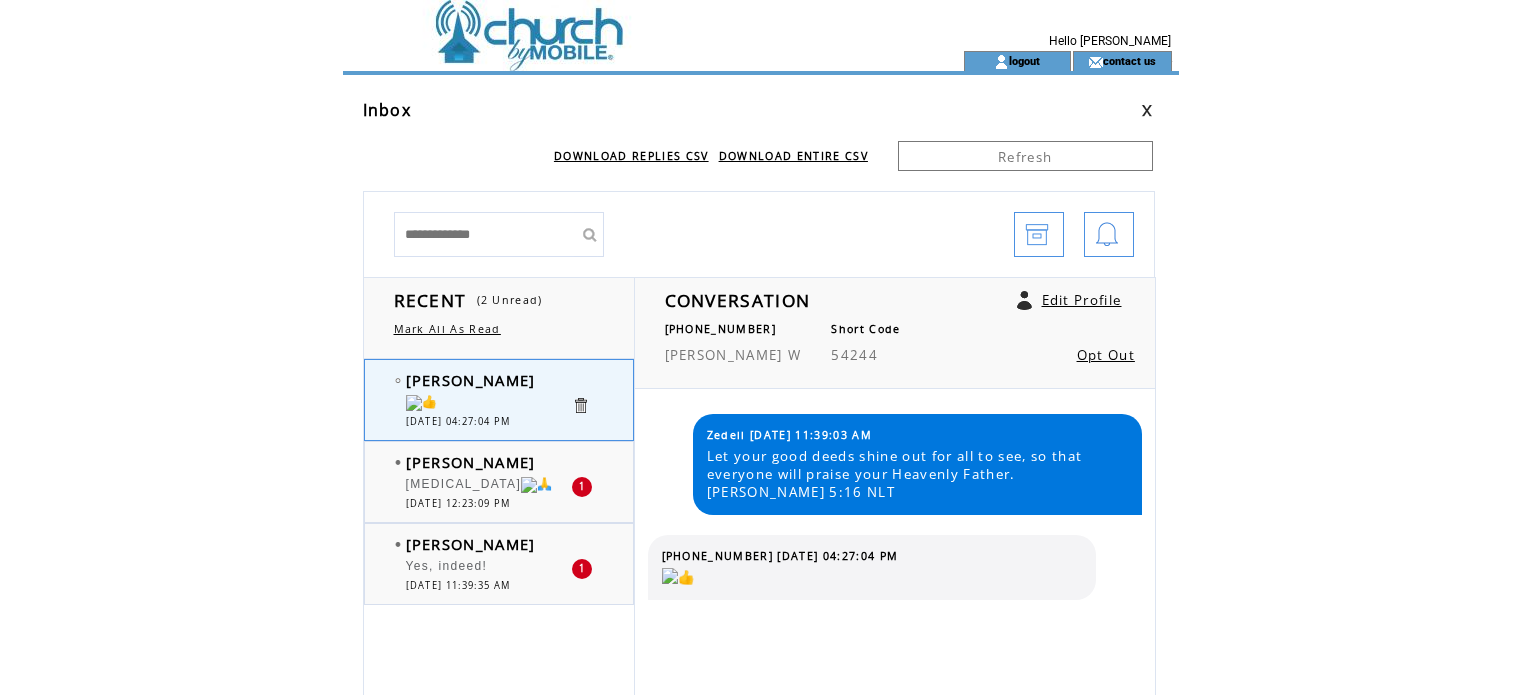 scroll, scrollTop: 0, scrollLeft: 0, axis: both 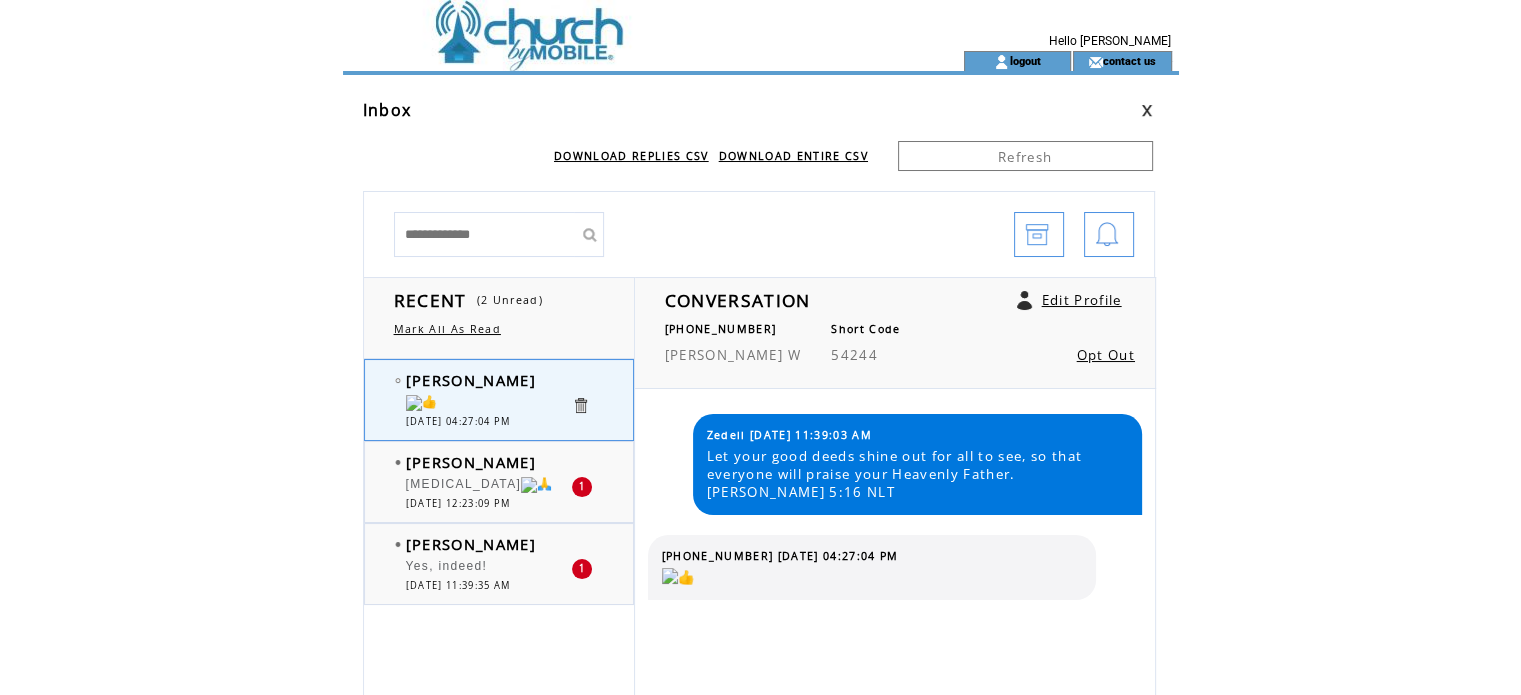 click on "[MEDICAL_DATA]" at bounding box center [488, 487] 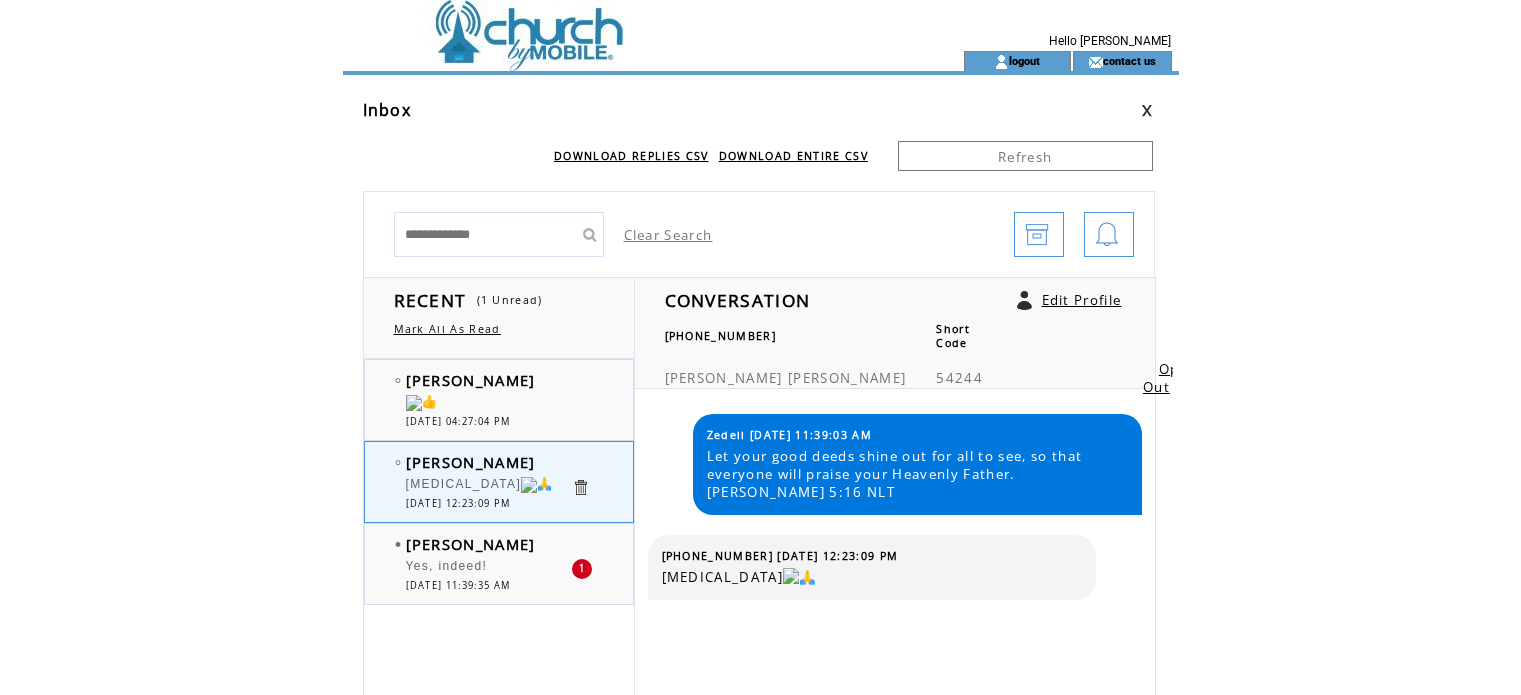 scroll, scrollTop: 0, scrollLeft: 0, axis: both 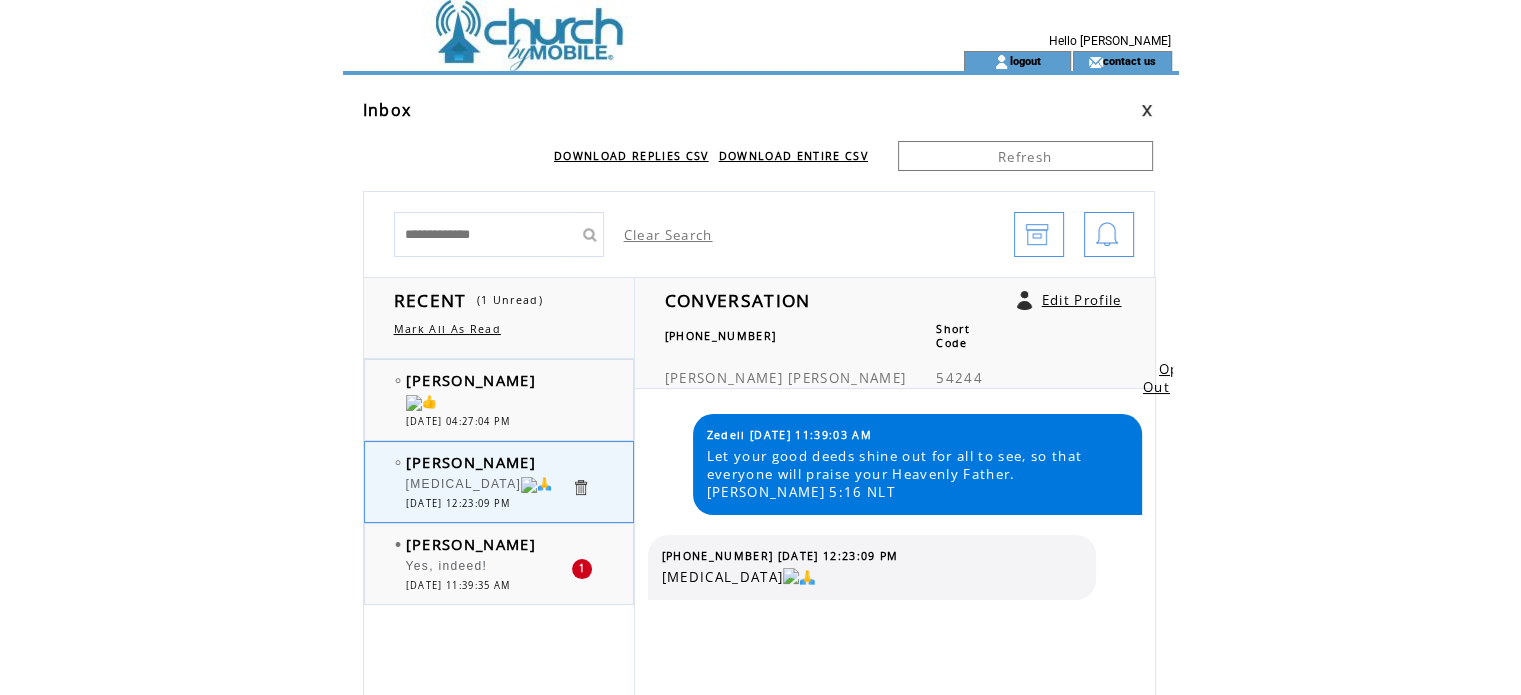 click at bounding box center (488, 556) 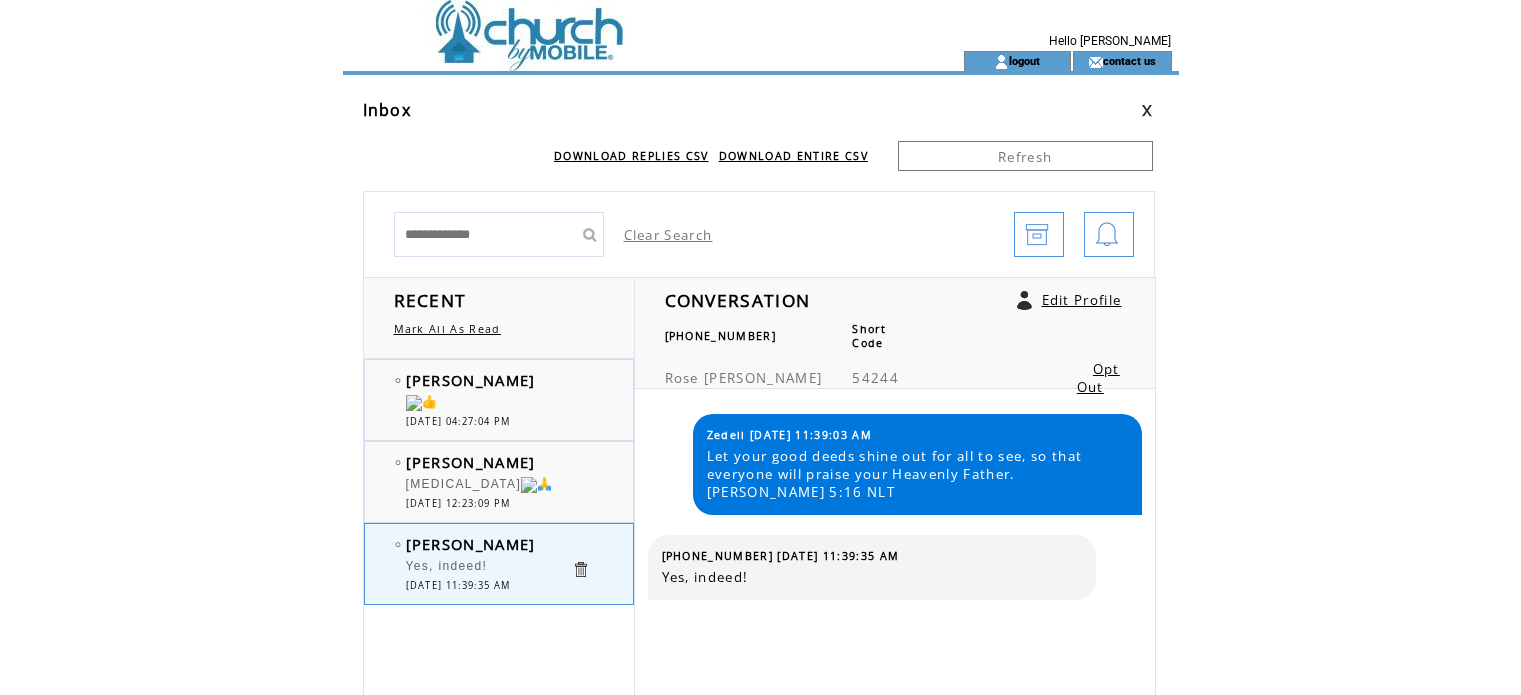scroll, scrollTop: 0, scrollLeft: 0, axis: both 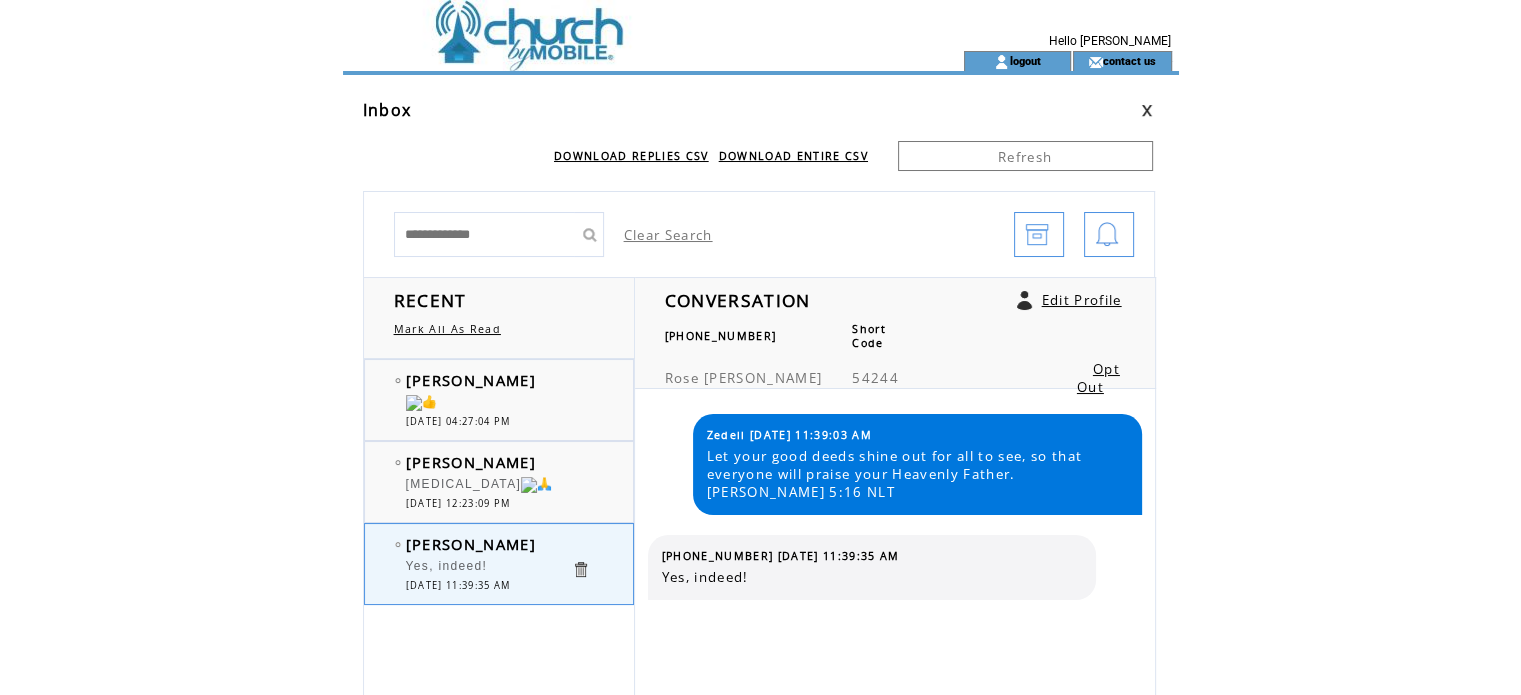 click at bounding box center [488, 405] 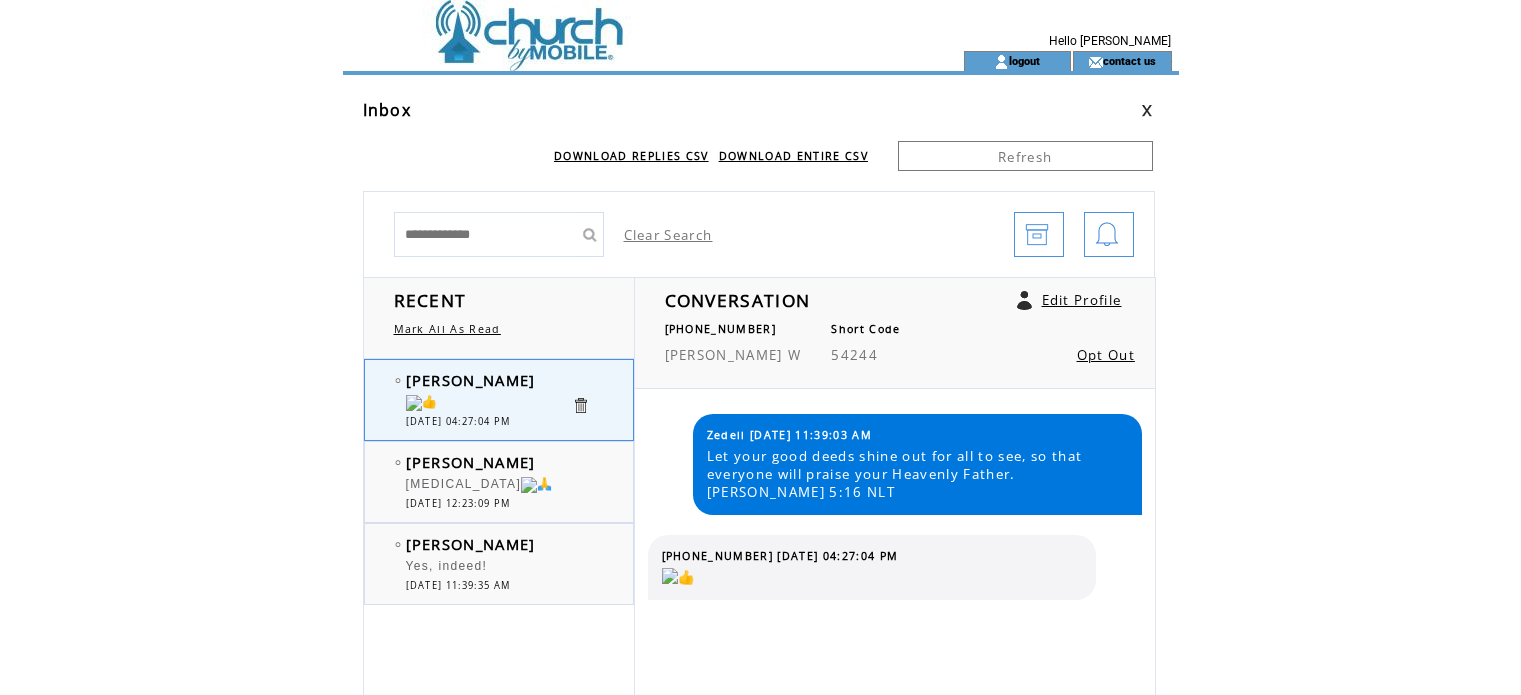 scroll, scrollTop: 0, scrollLeft: 0, axis: both 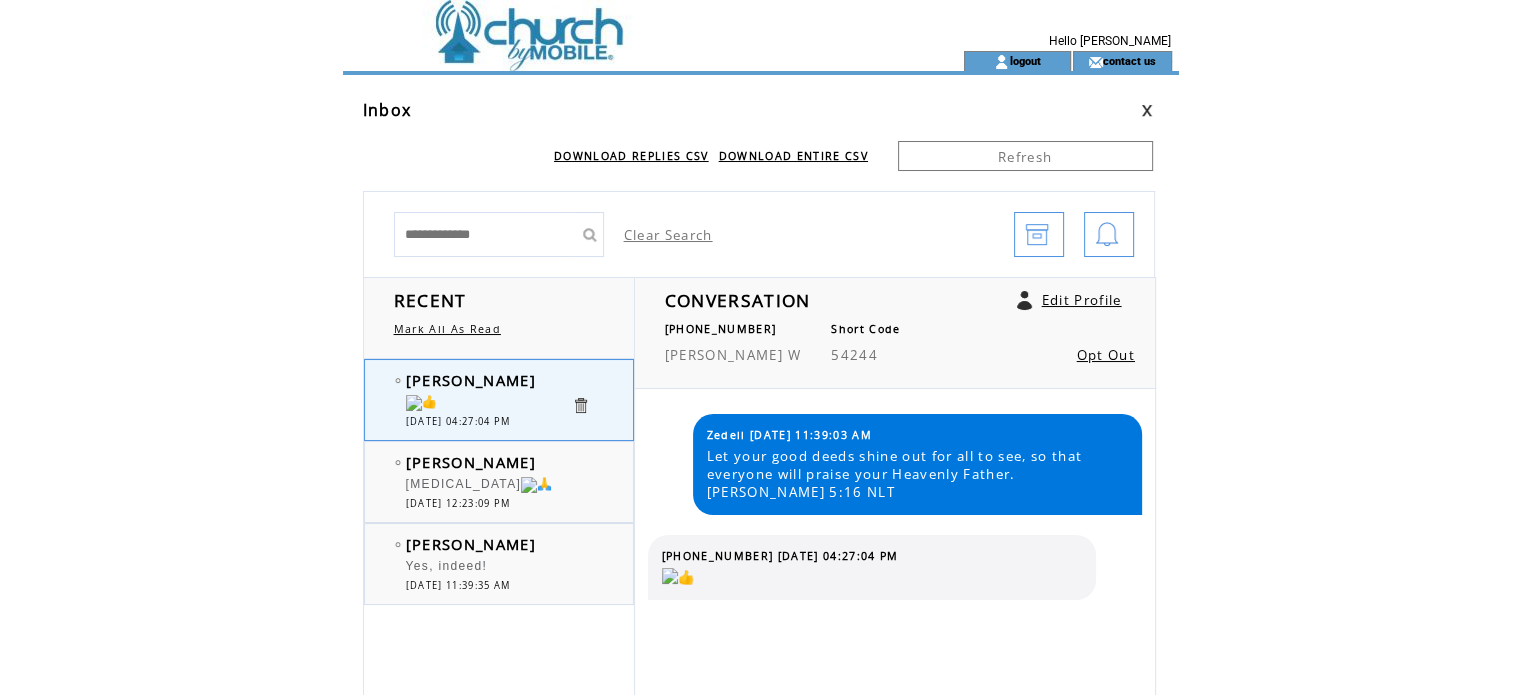 click on "Inbox" at bounding box center (630, 120) 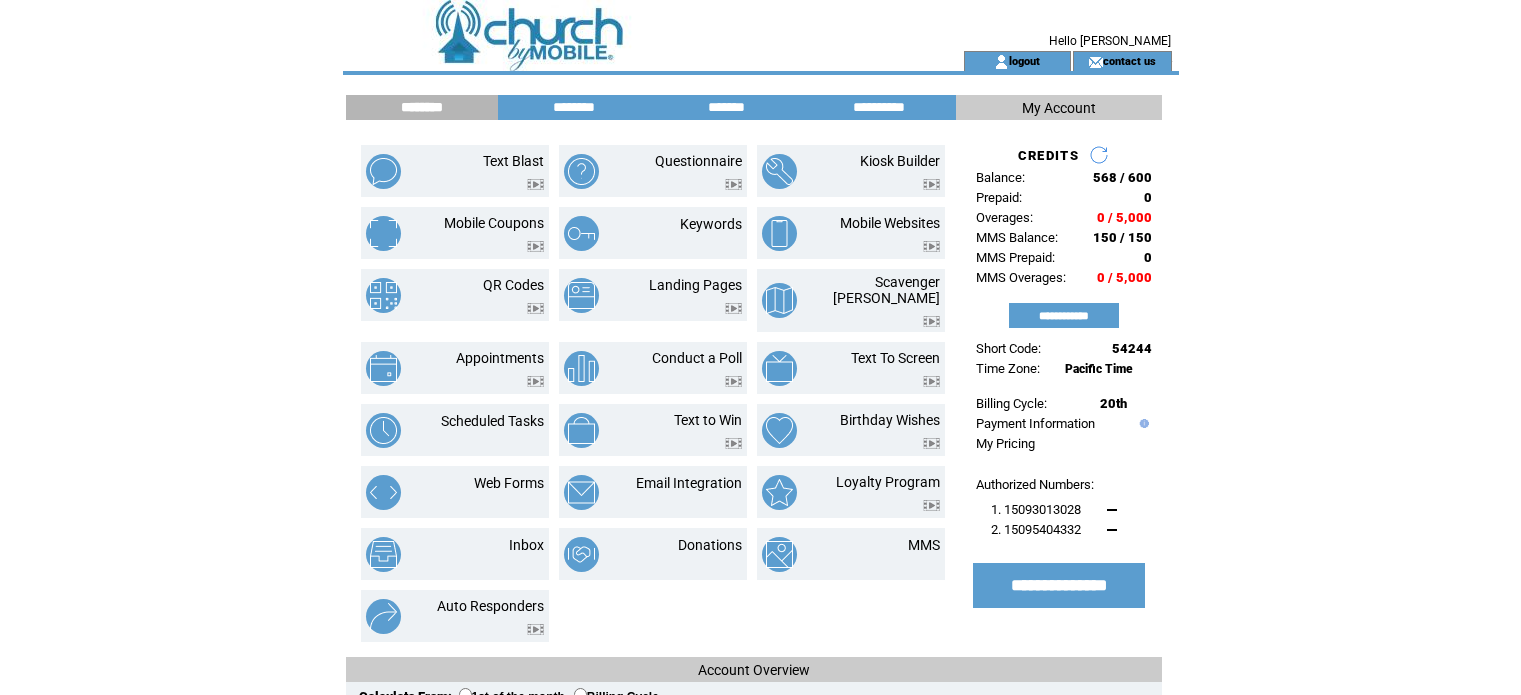 scroll, scrollTop: 0, scrollLeft: 0, axis: both 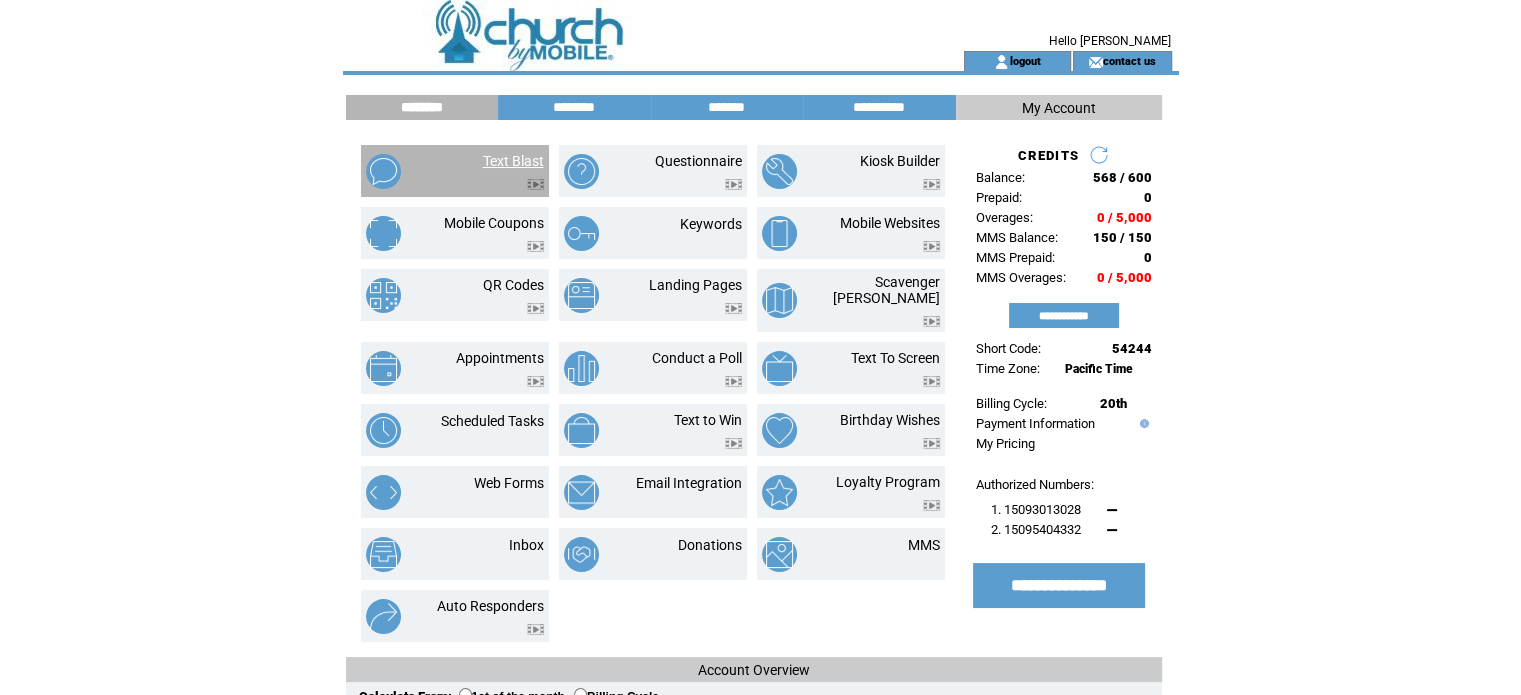 click on "Text Blast" at bounding box center [513, 161] 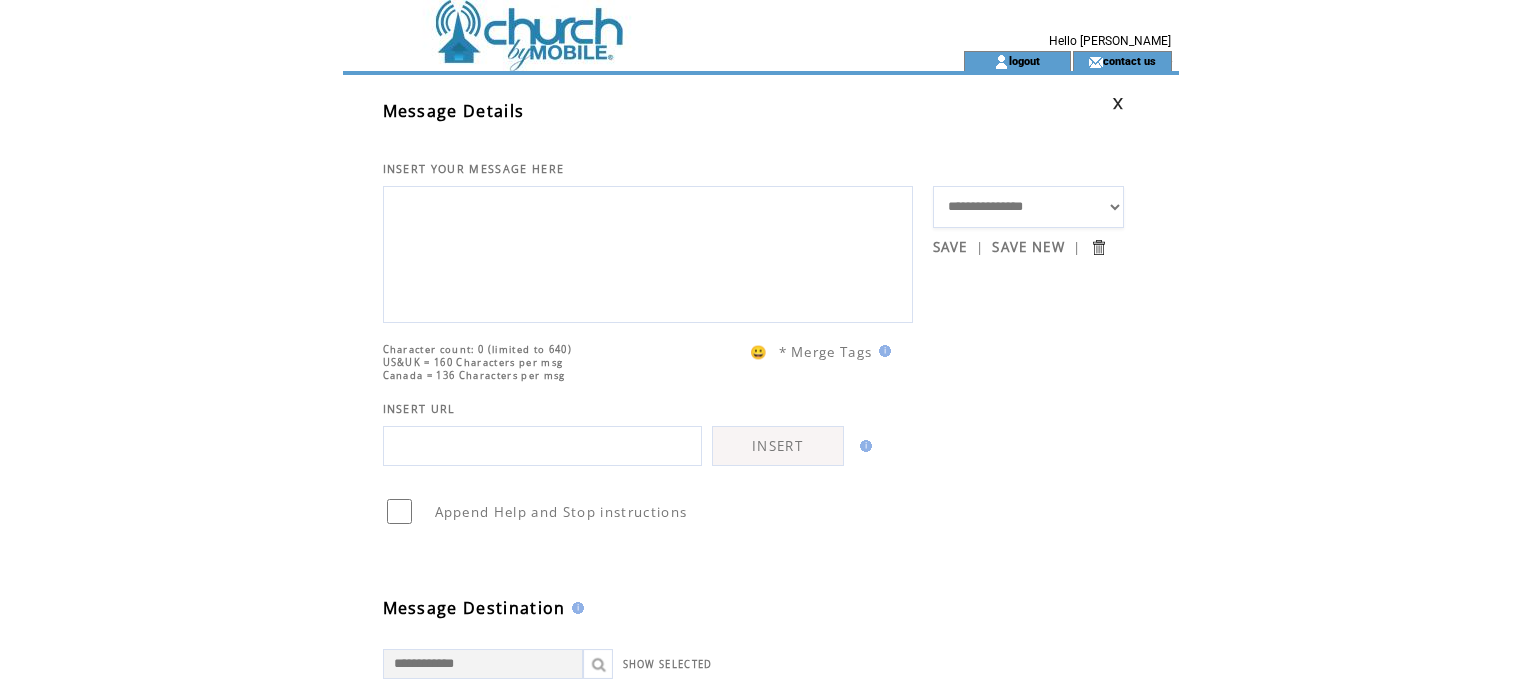 scroll, scrollTop: 0, scrollLeft: 0, axis: both 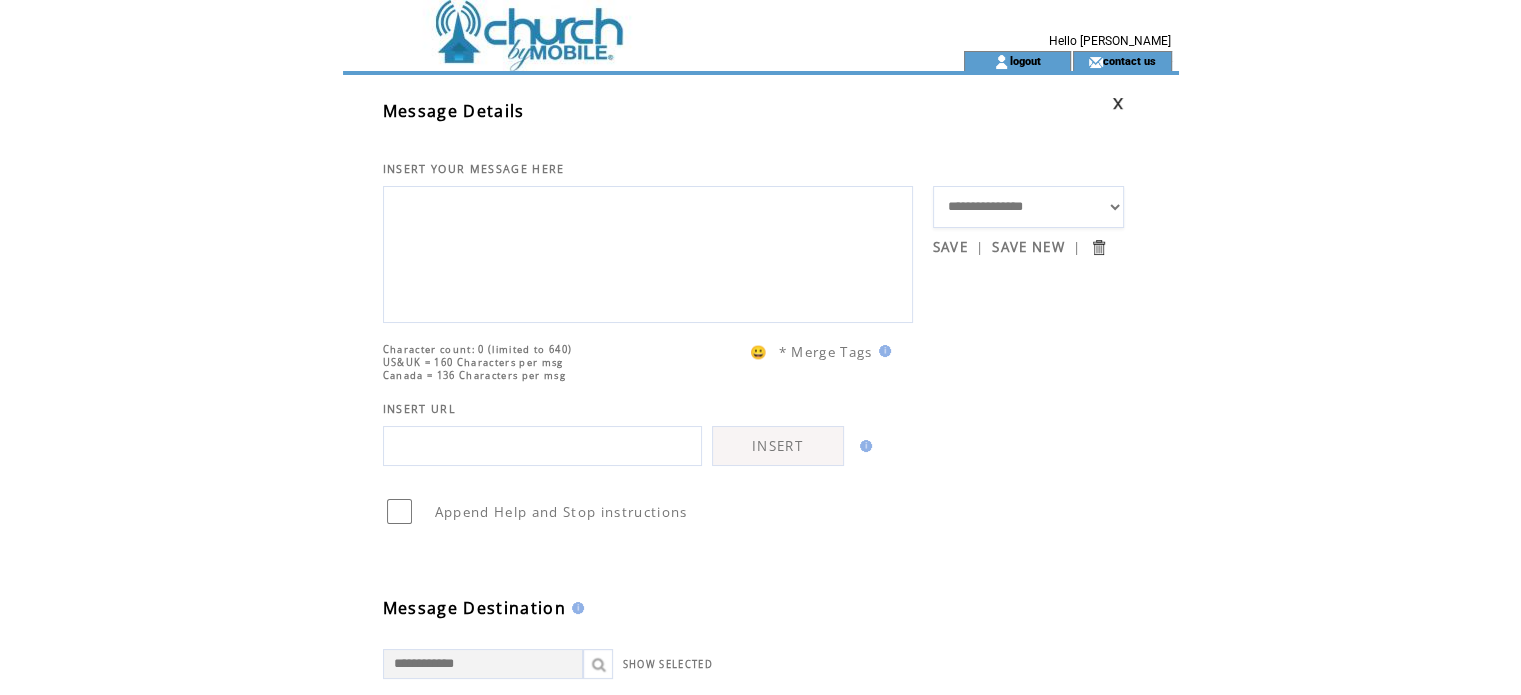 click at bounding box center (648, 252) 